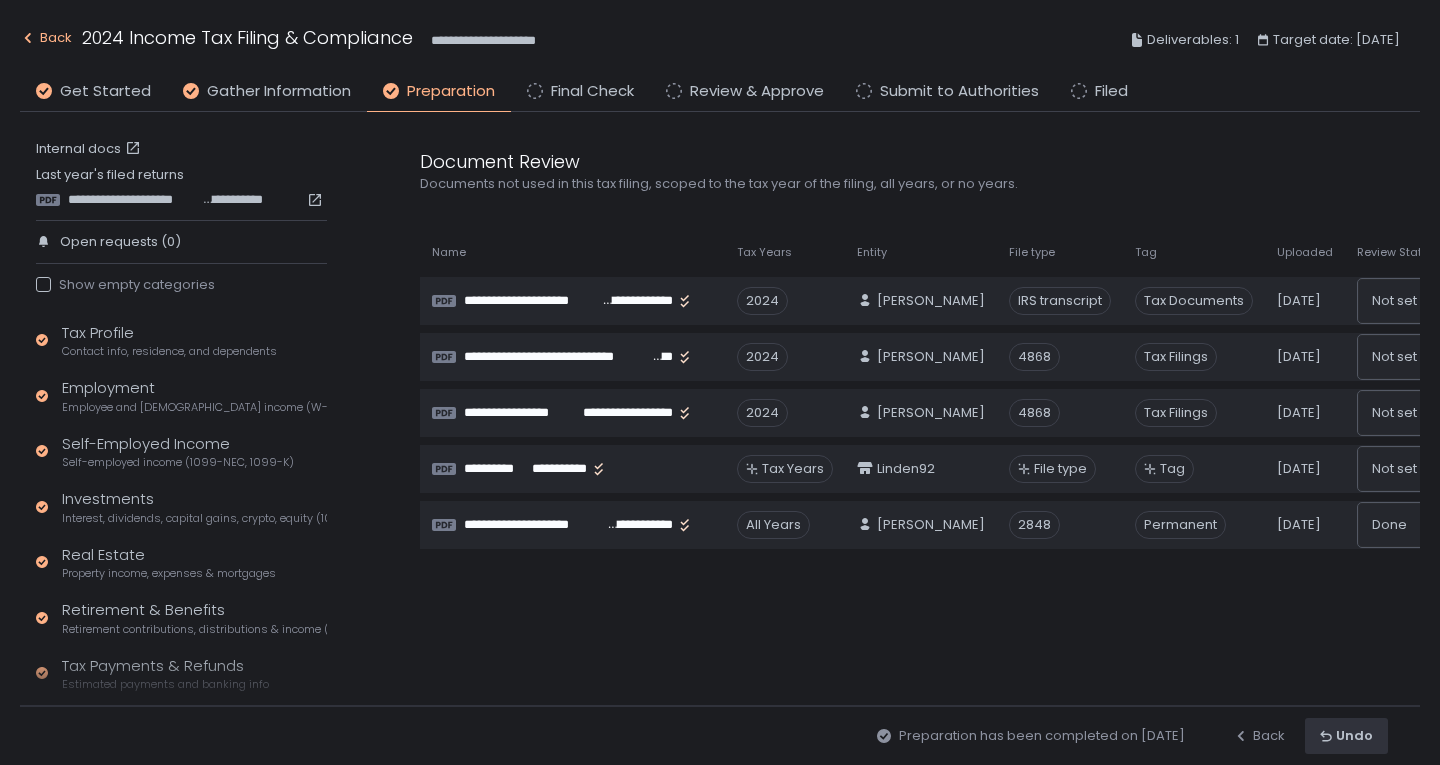scroll, scrollTop: 0, scrollLeft: 0, axis: both 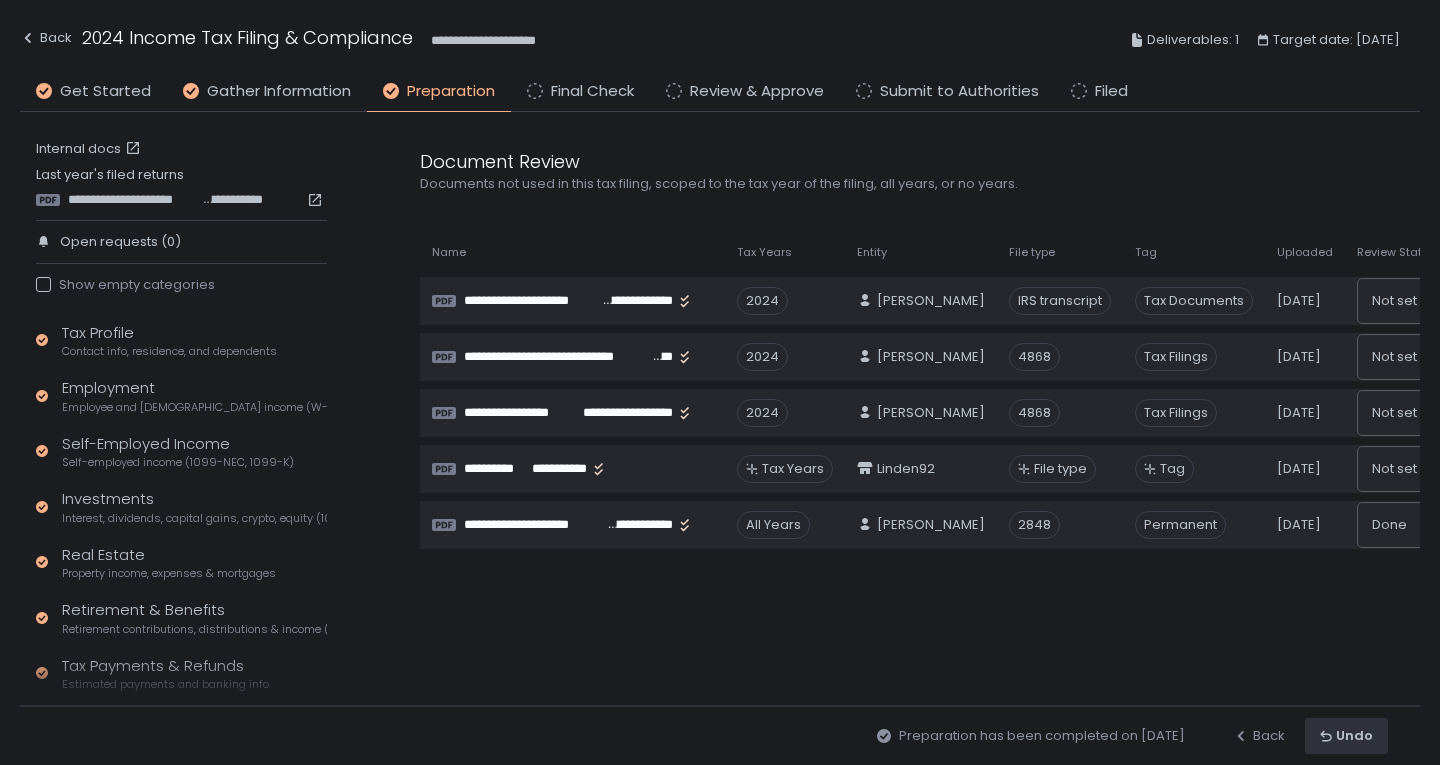 click on "Back" 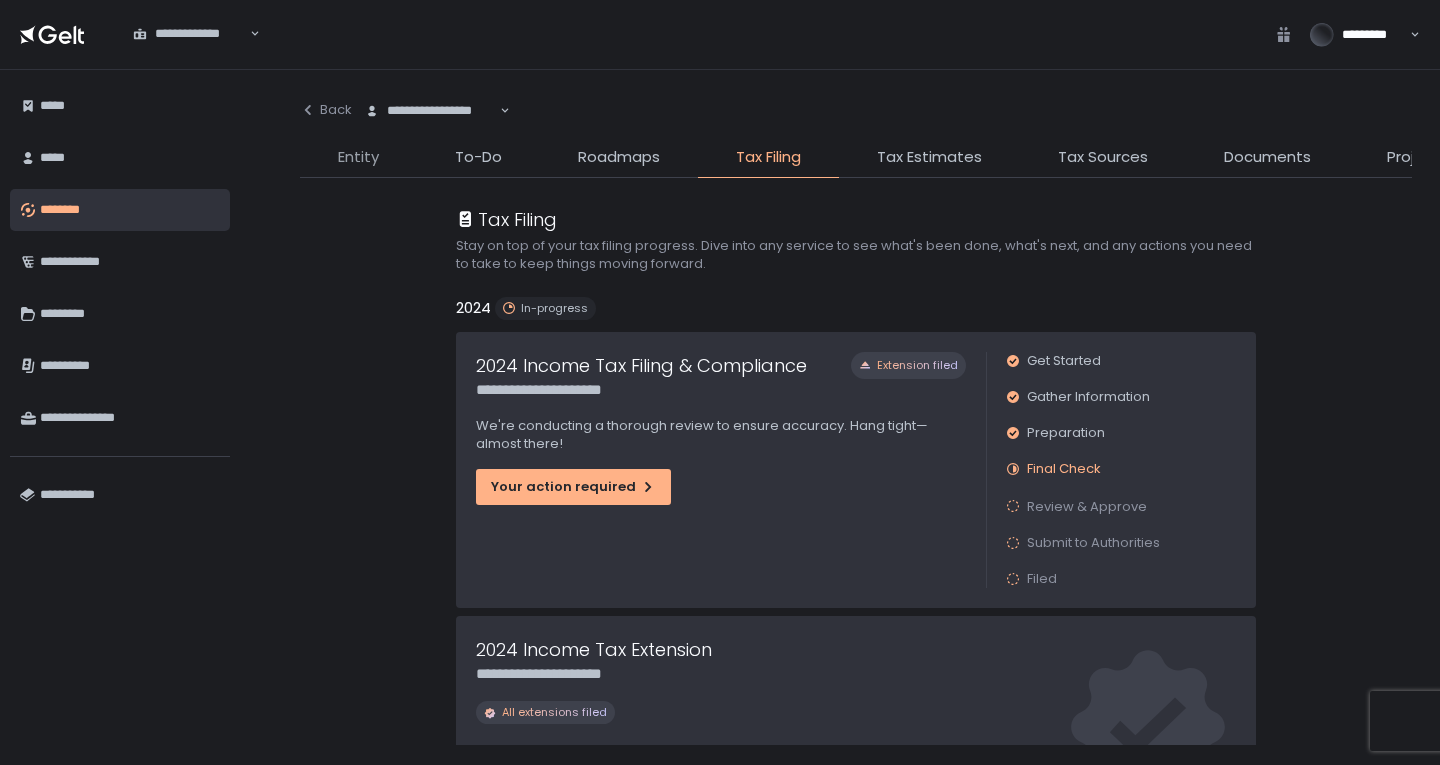 click on "Entity" at bounding box center [358, 157] 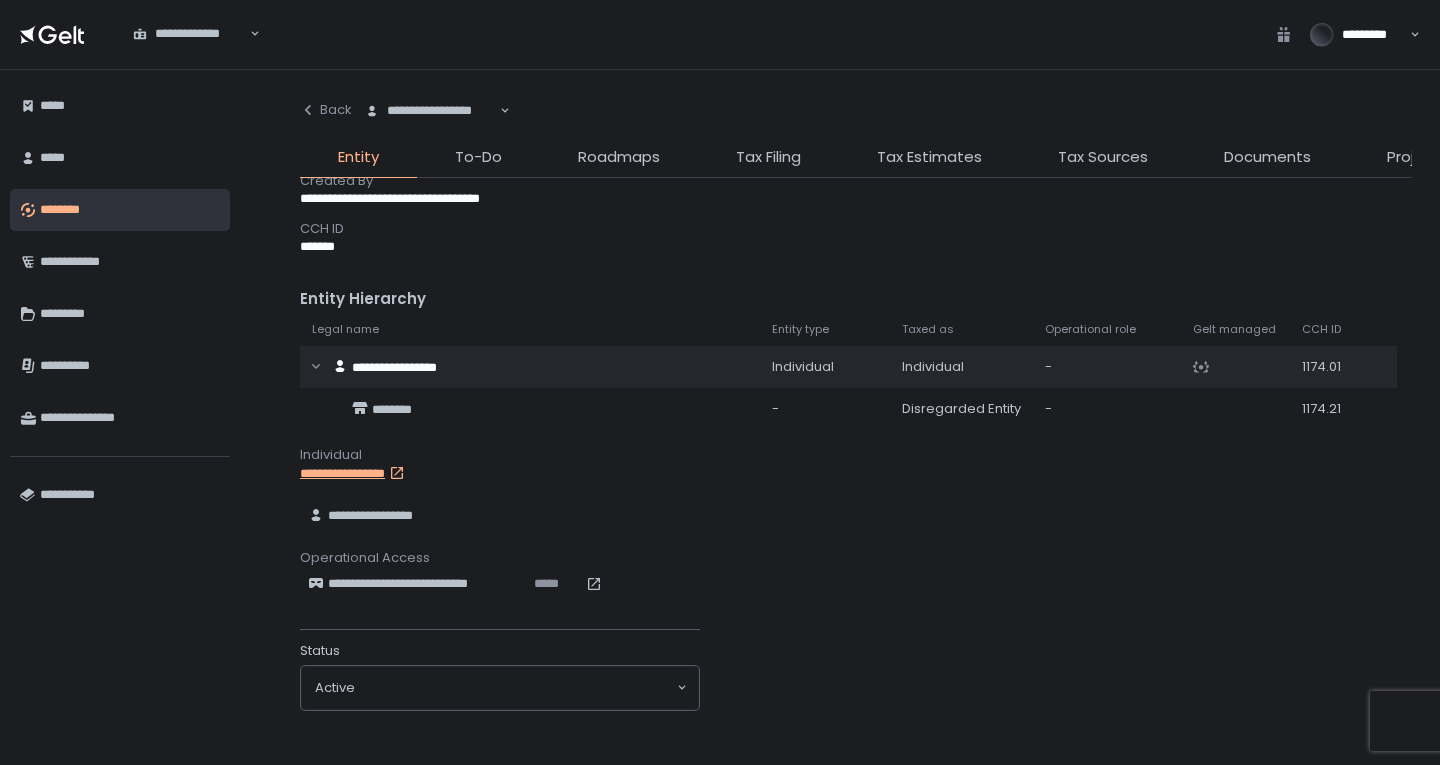 scroll, scrollTop: 0, scrollLeft: 0, axis: both 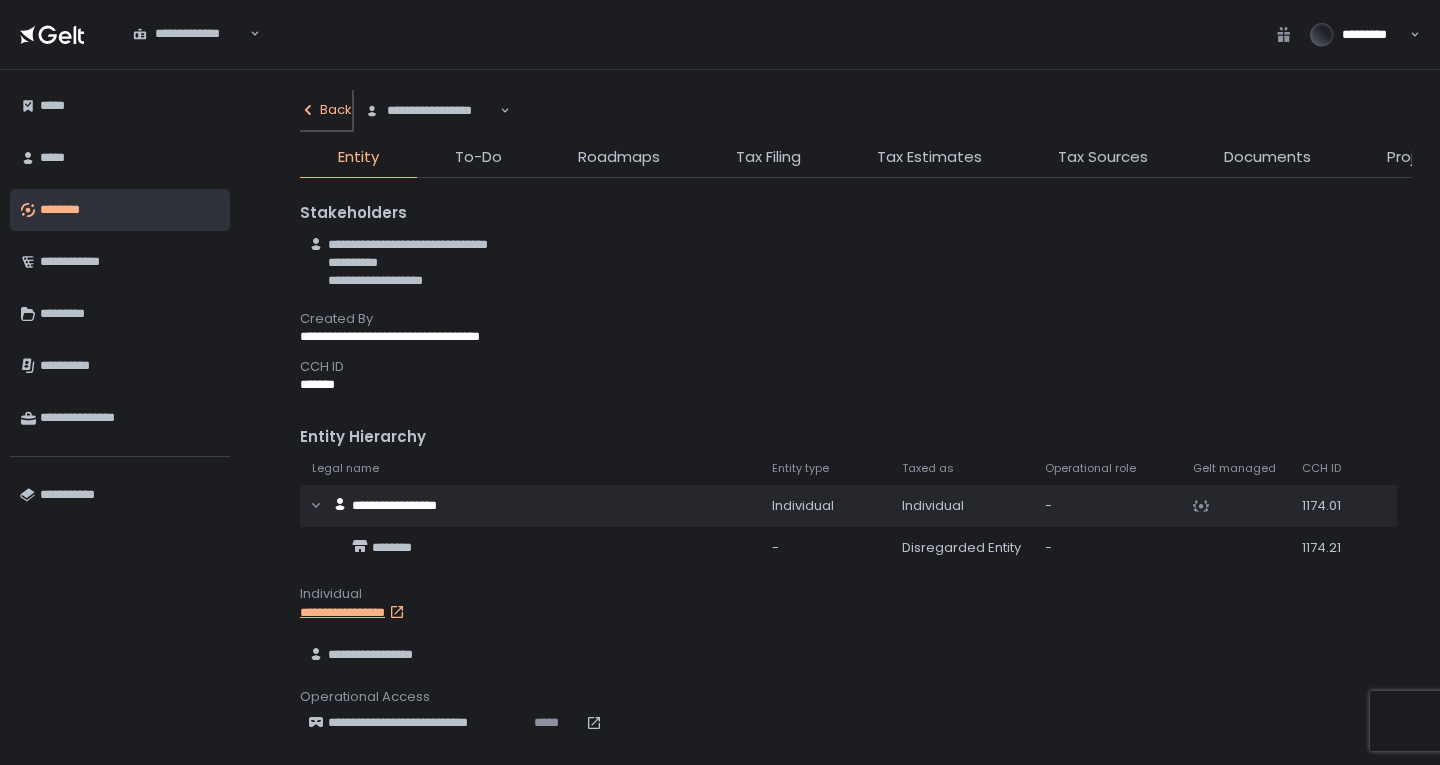 click on "Back" 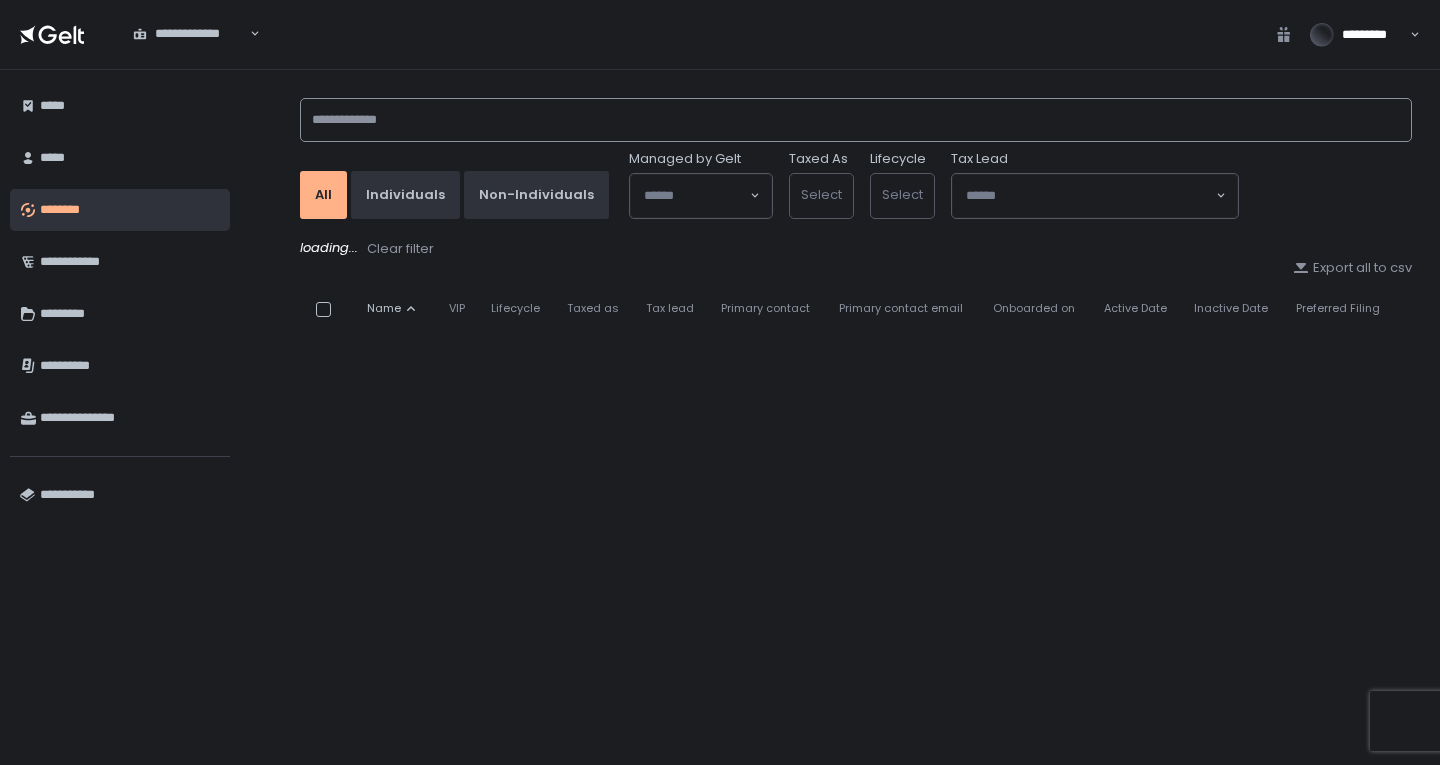 click 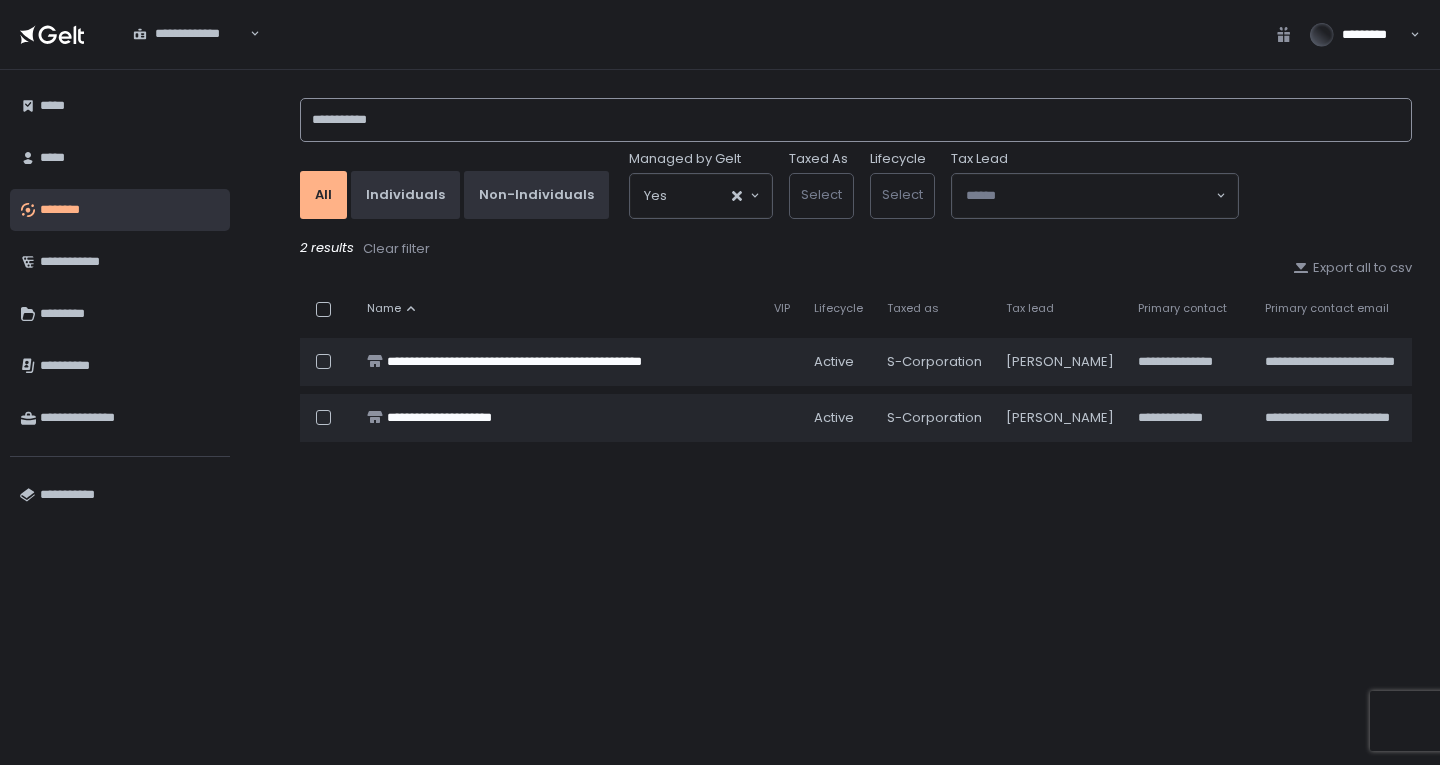 drag, startPoint x: 453, startPoint y: 117, endPoint x: 288, endPoint y: 112, distance: 165.07574 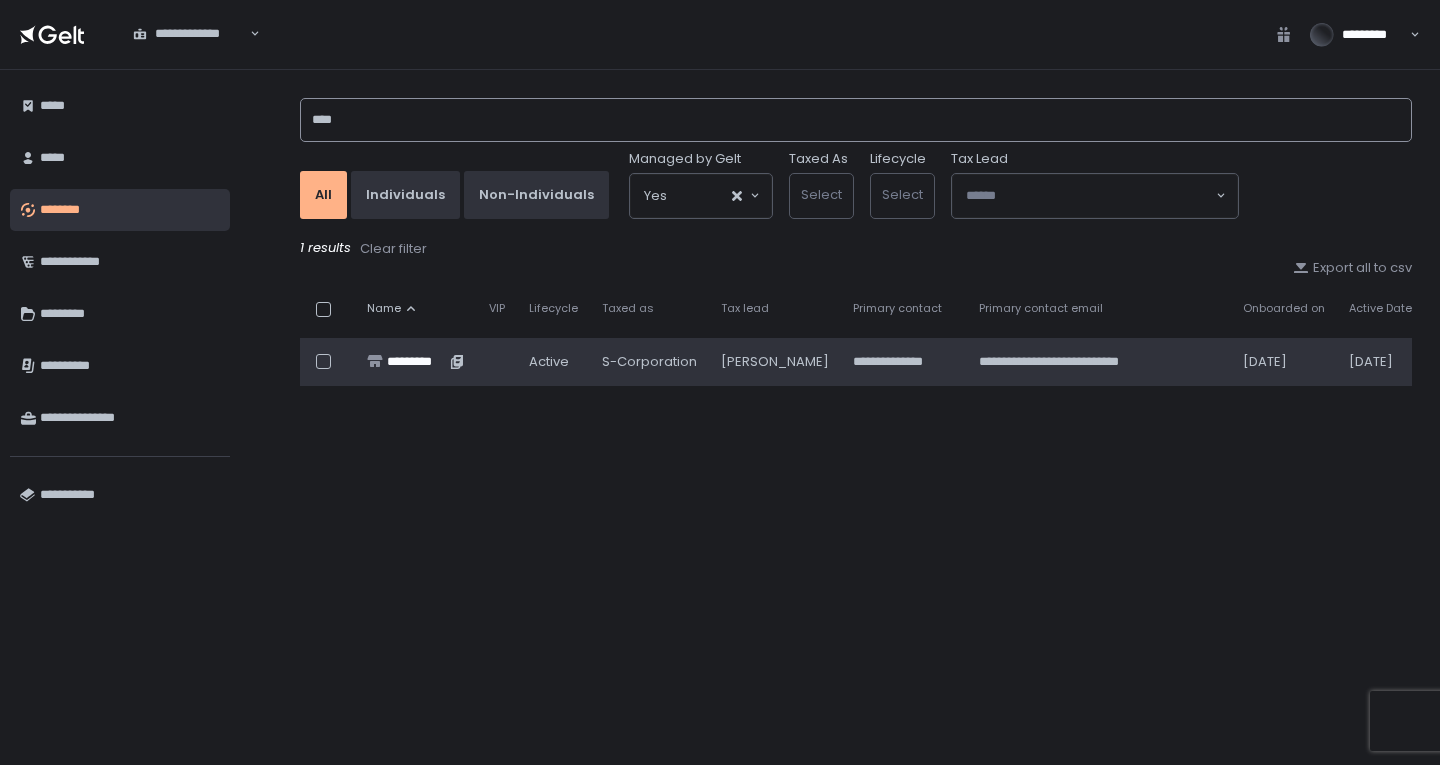 type on "****" 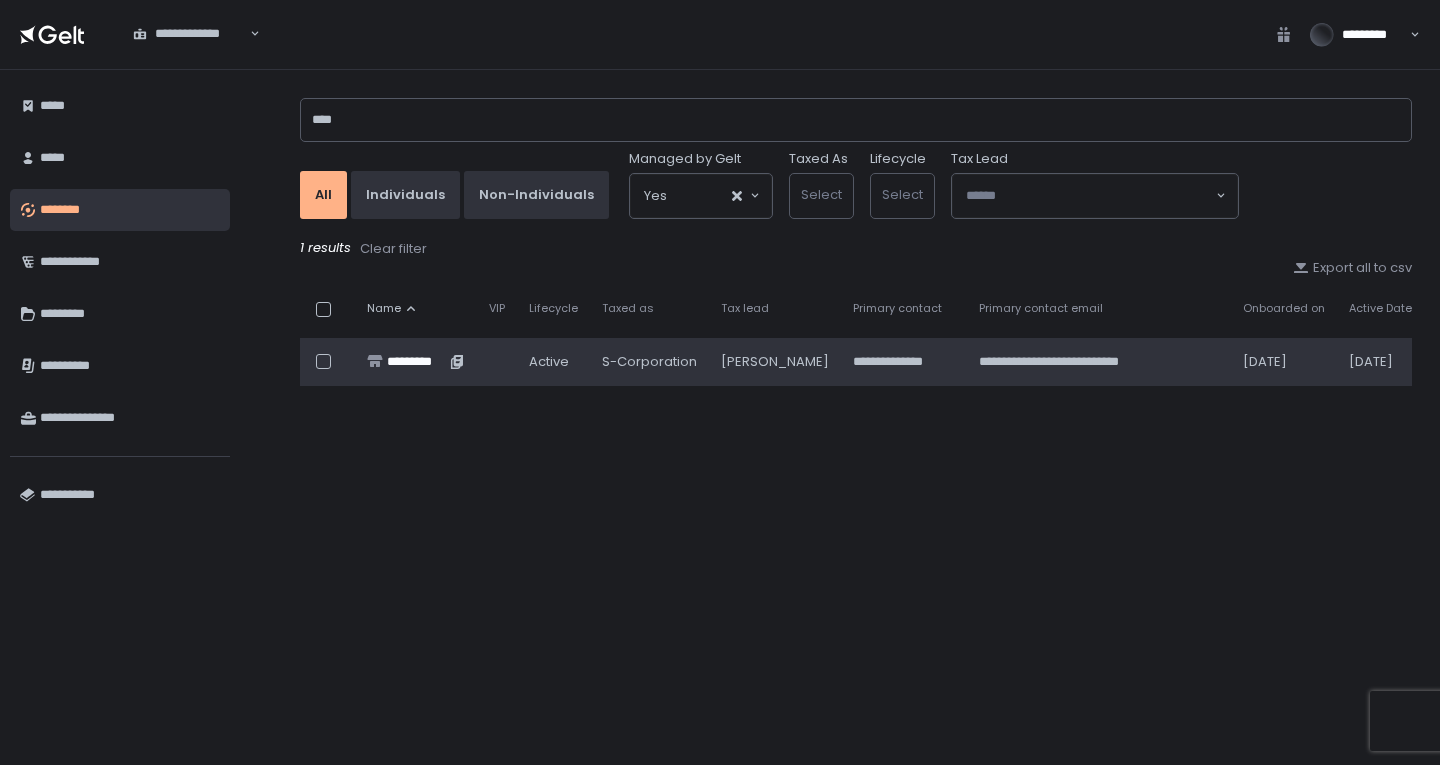 click on "*********" at bounding box center (416, 362) 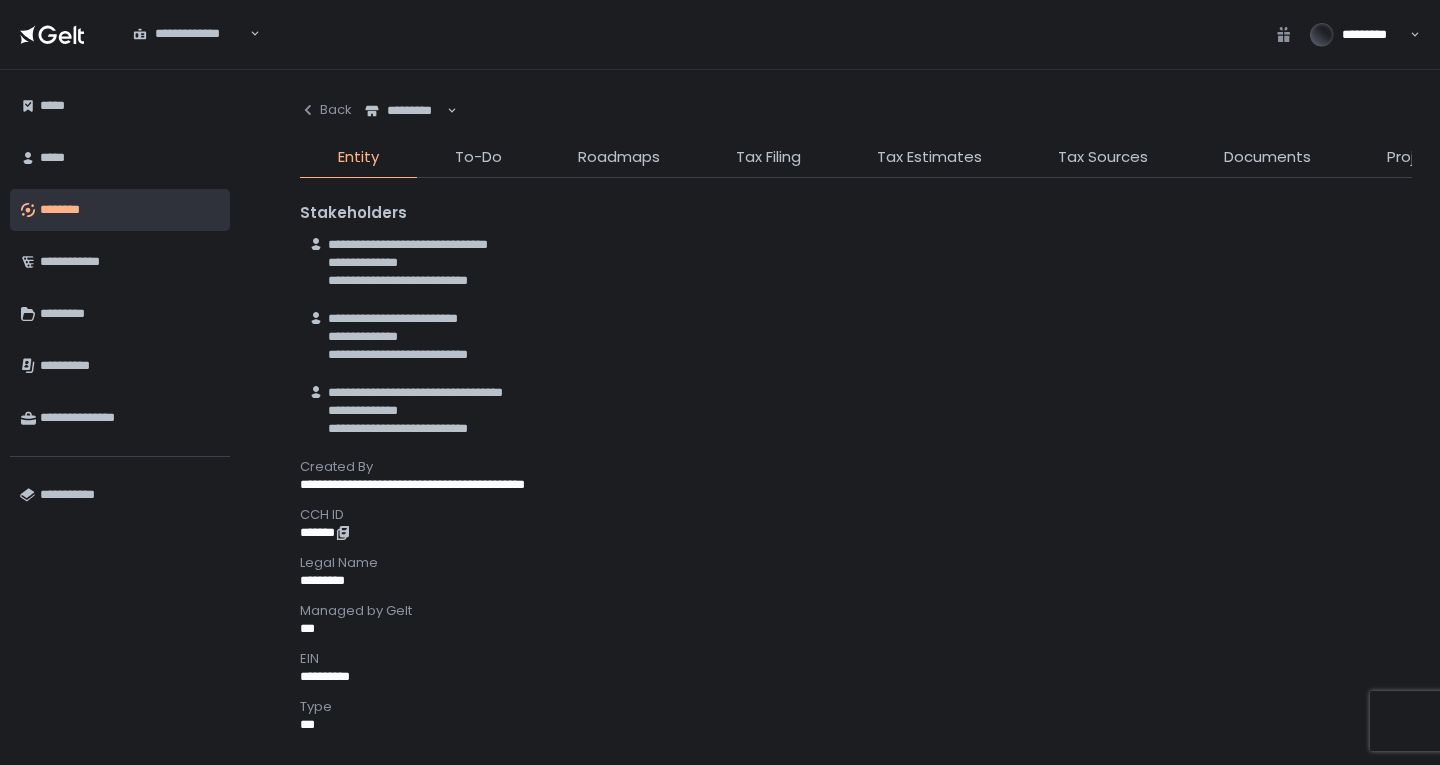 scroll, scrollTop: 0, scrollLeft: 0, axis: both 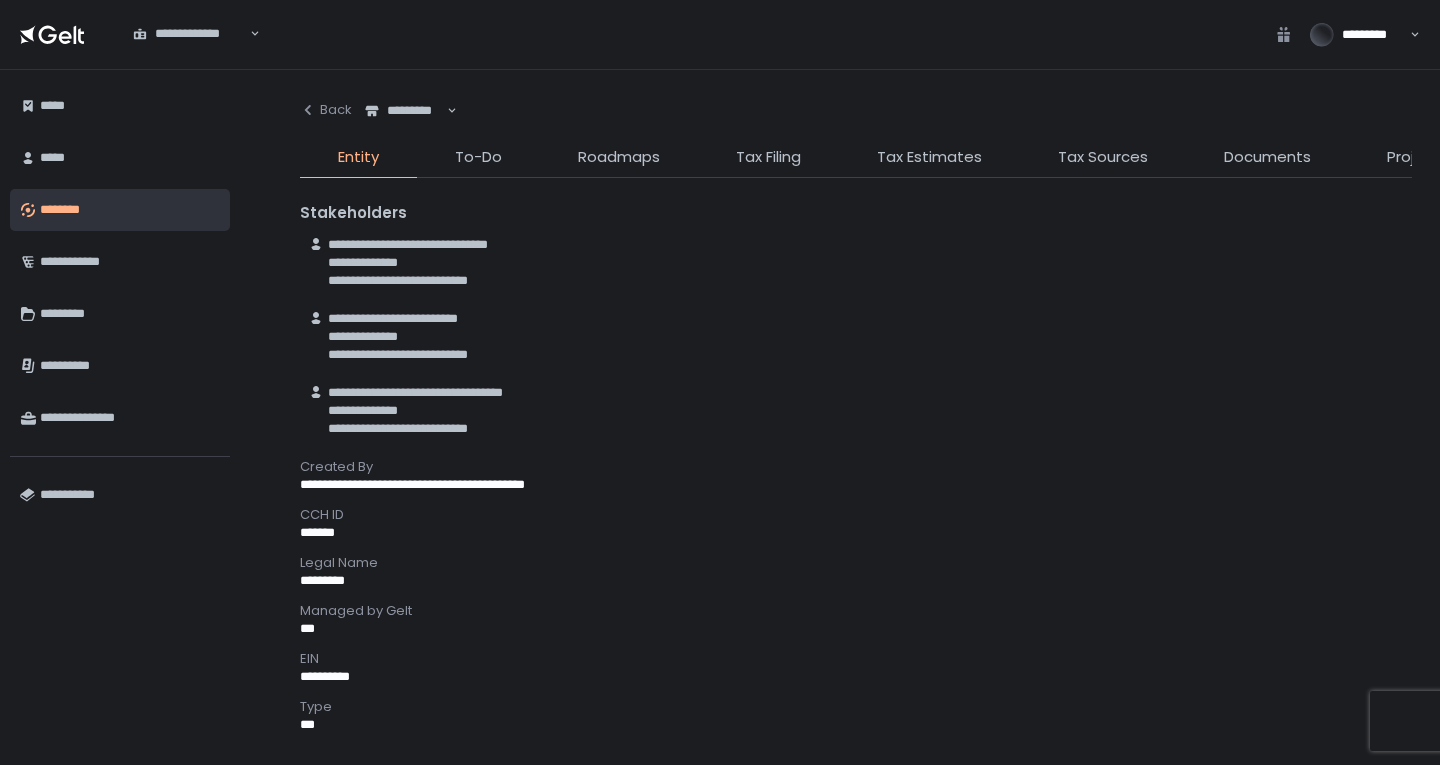click on "**********" at bounding box center (856, 417) 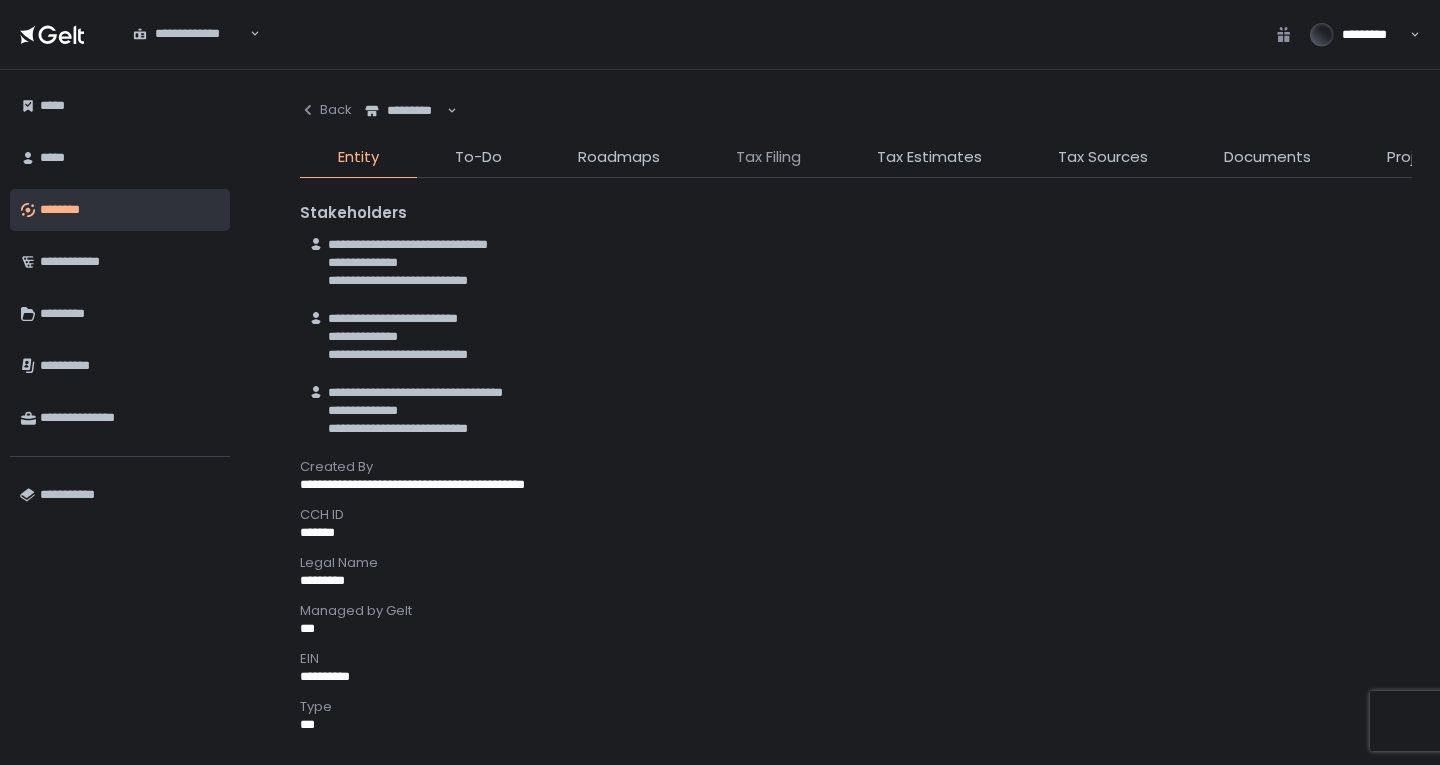 click on "Tax Filing" at bounding box center [768, 157] 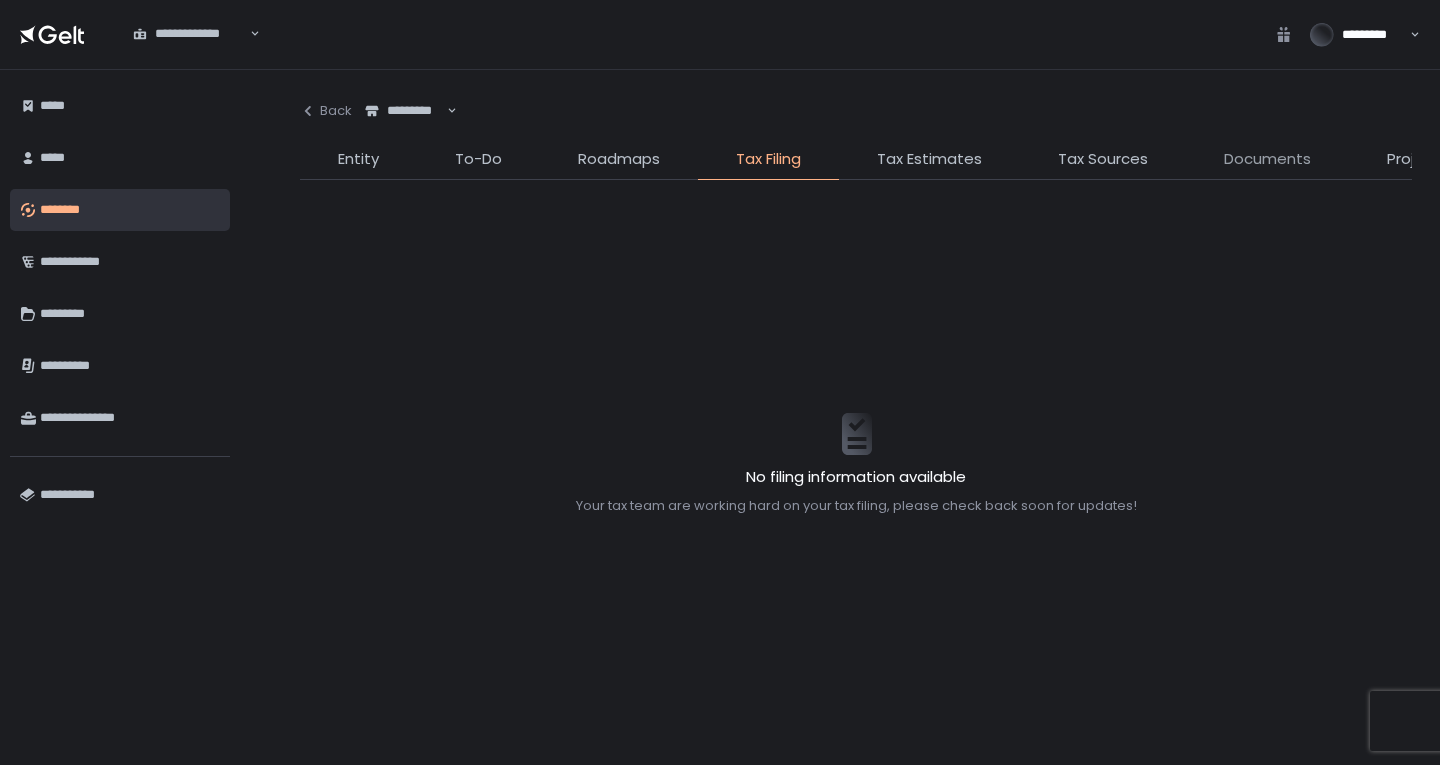 click on "Documents" at bounding box center (1267, 159) 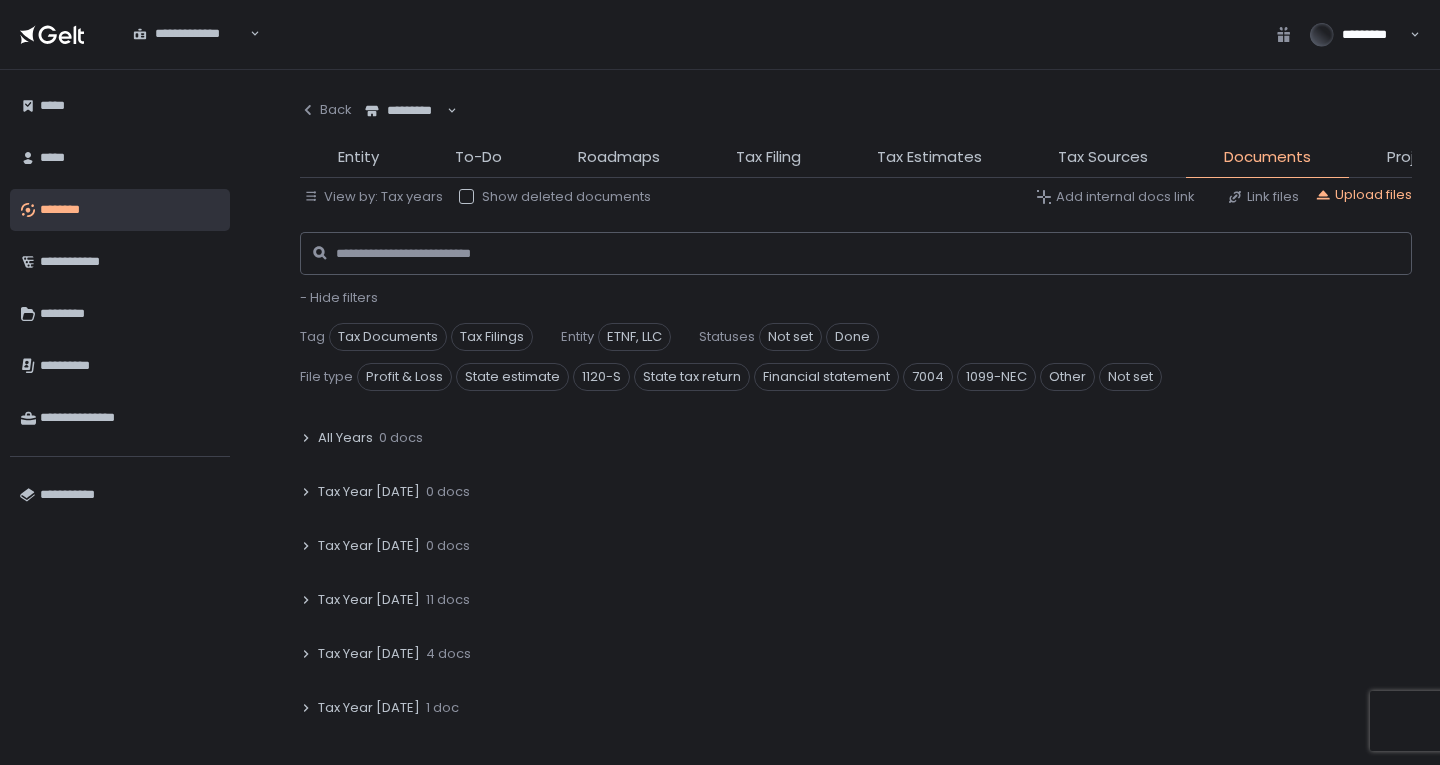 click on "Tax Year [DATE]" 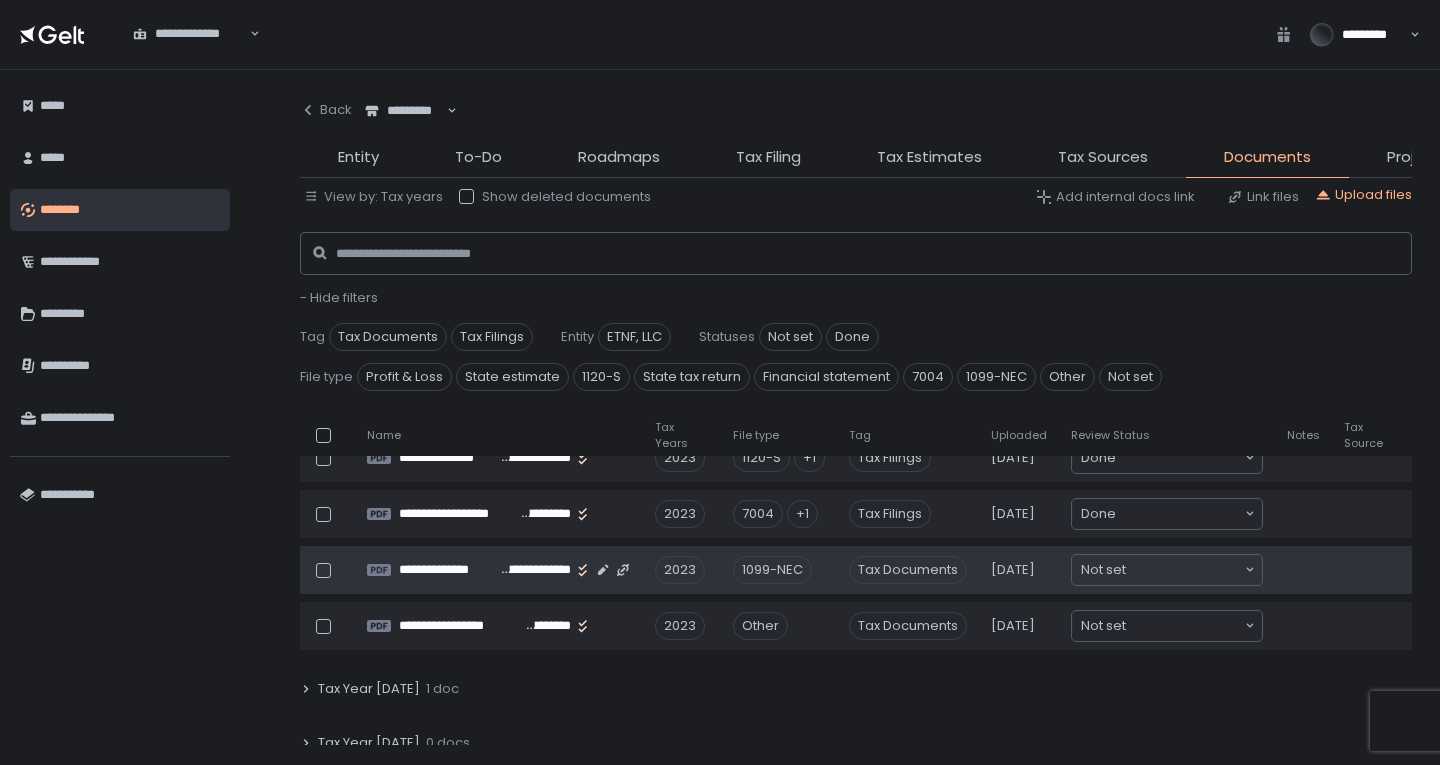 scroll, scrollTop: 200, scrollLeft: 0, axis: vertical 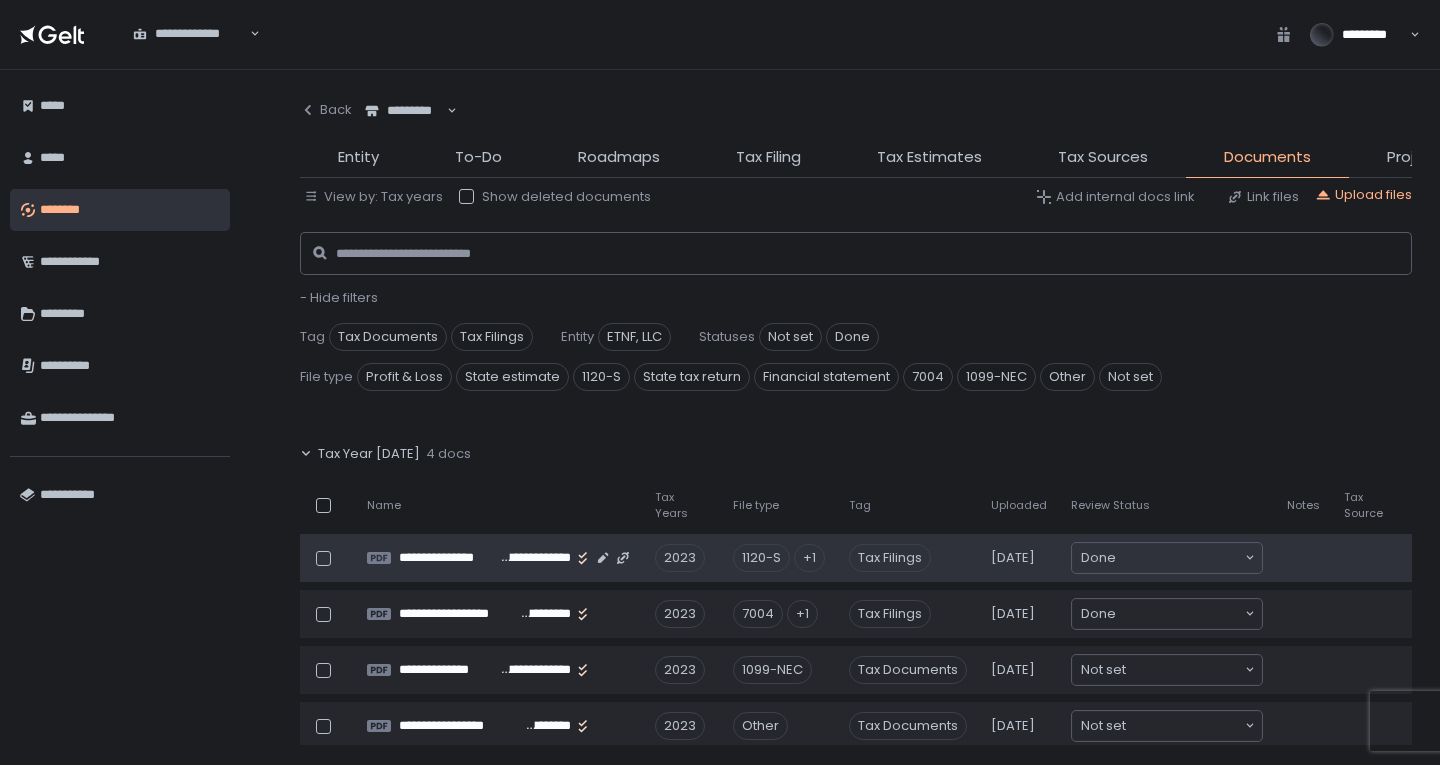 click on "**********" 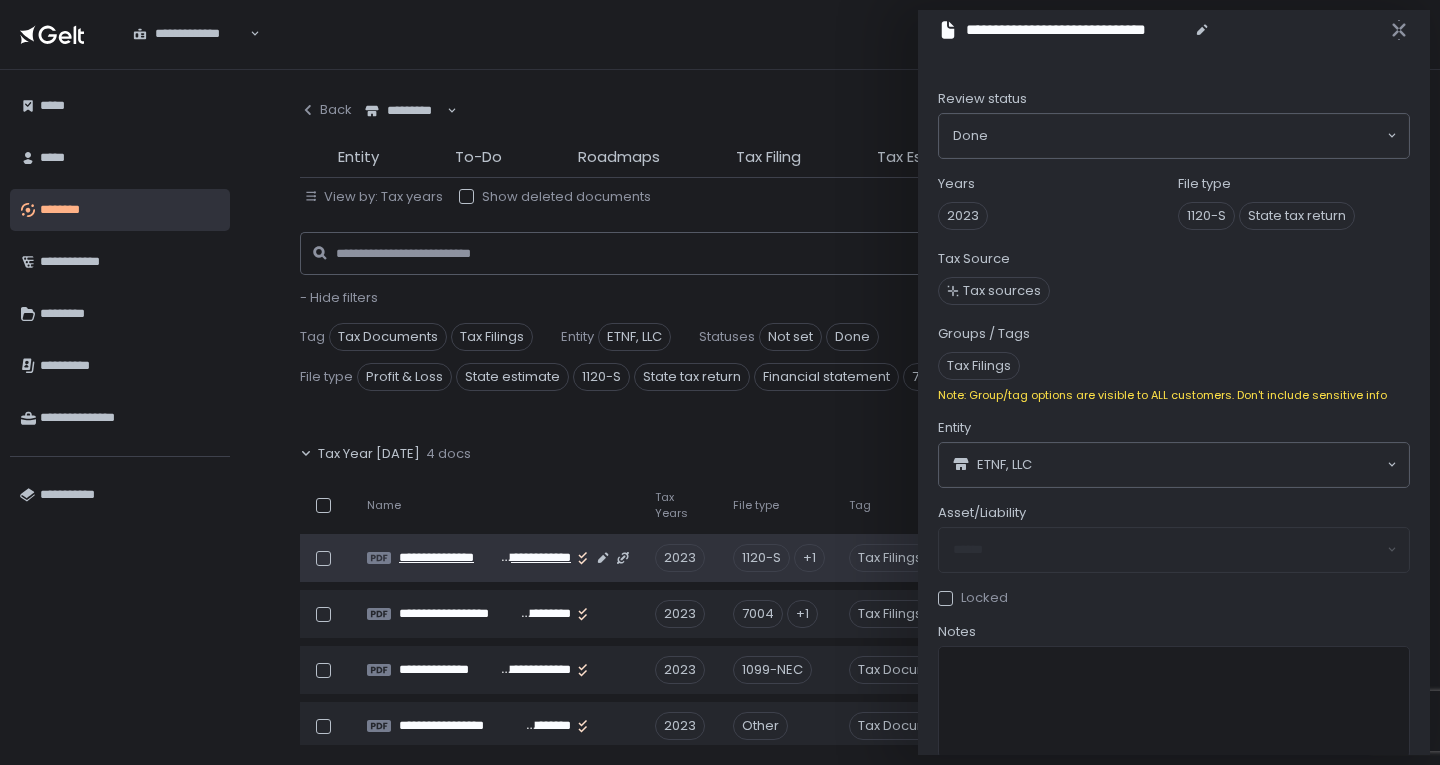 click on "**********" at bounding box center (535, 558) 